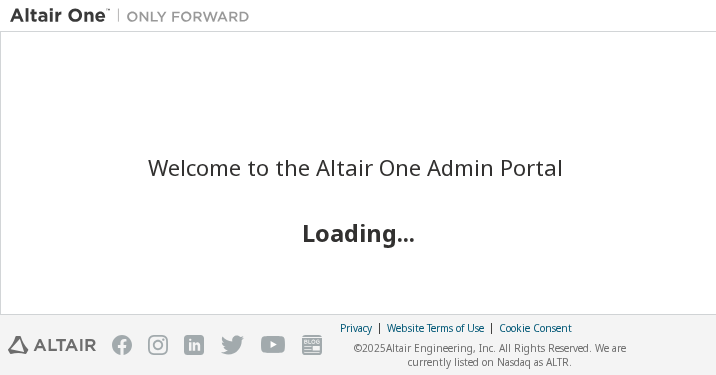 scroll, scrollTop: 0, scrollLeft: 0, axis: both 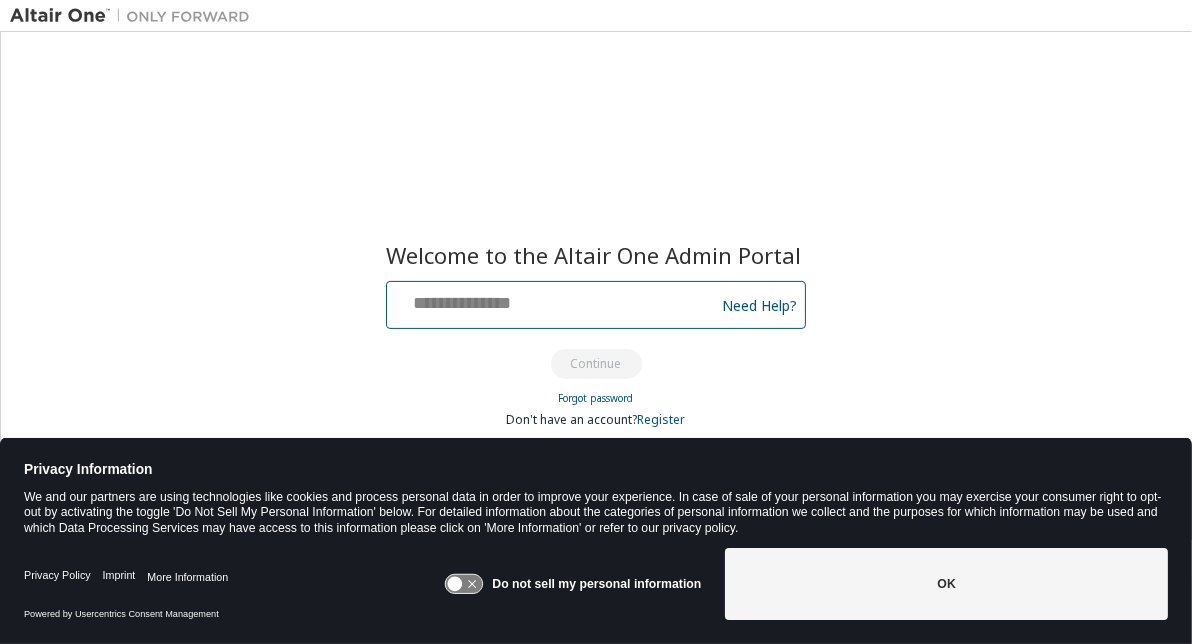 click at bounding box center (553, 300) 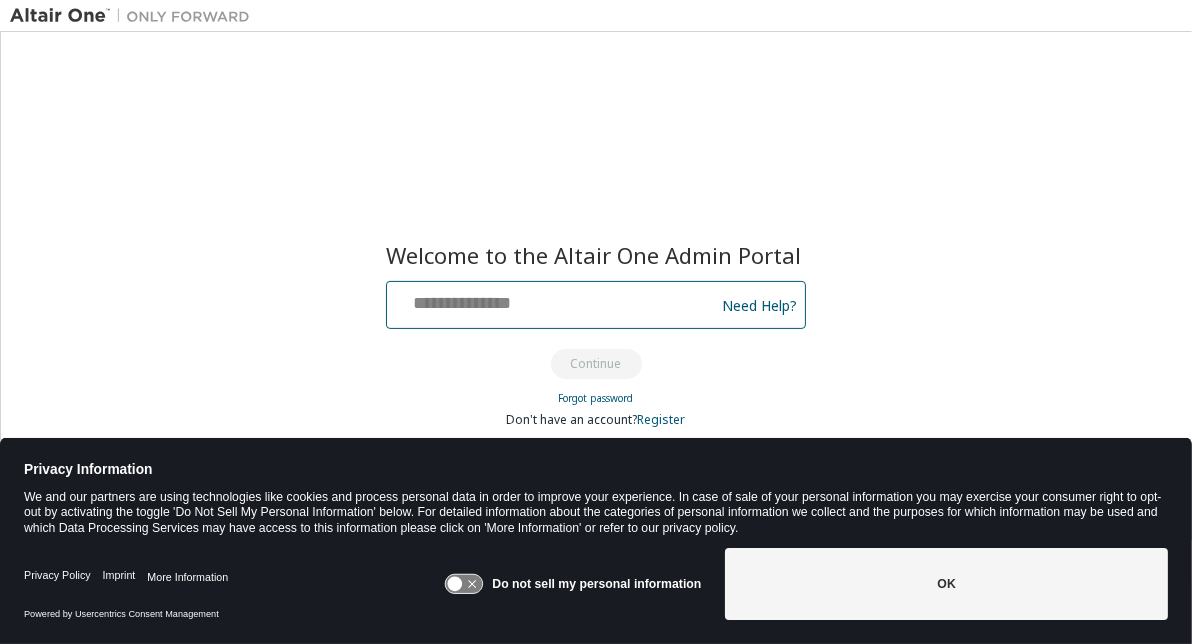 type on "**********" 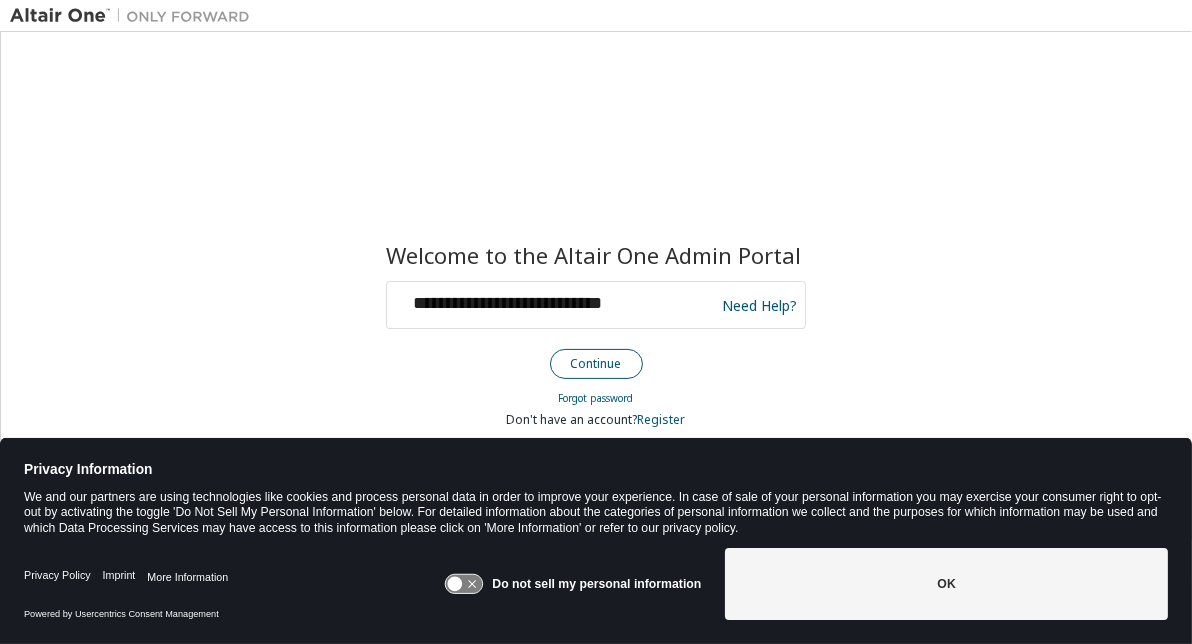 click on "Continue" at bounding box center (596, 364) 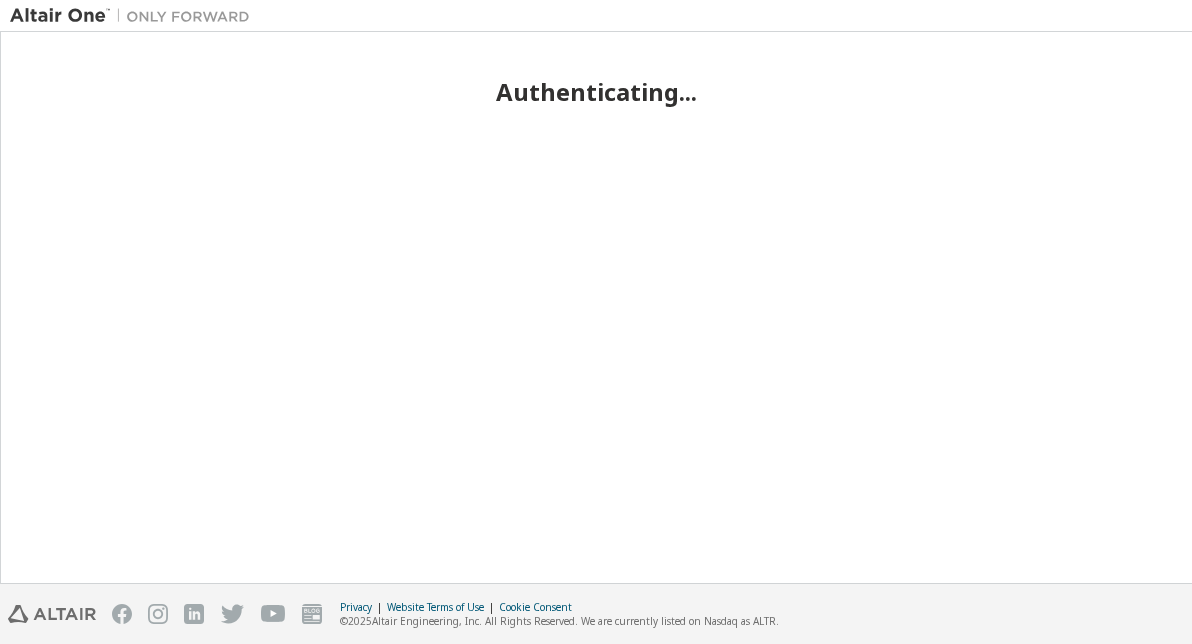 scroll, scrollTop: 0, scrollLeft: 0, axis: both 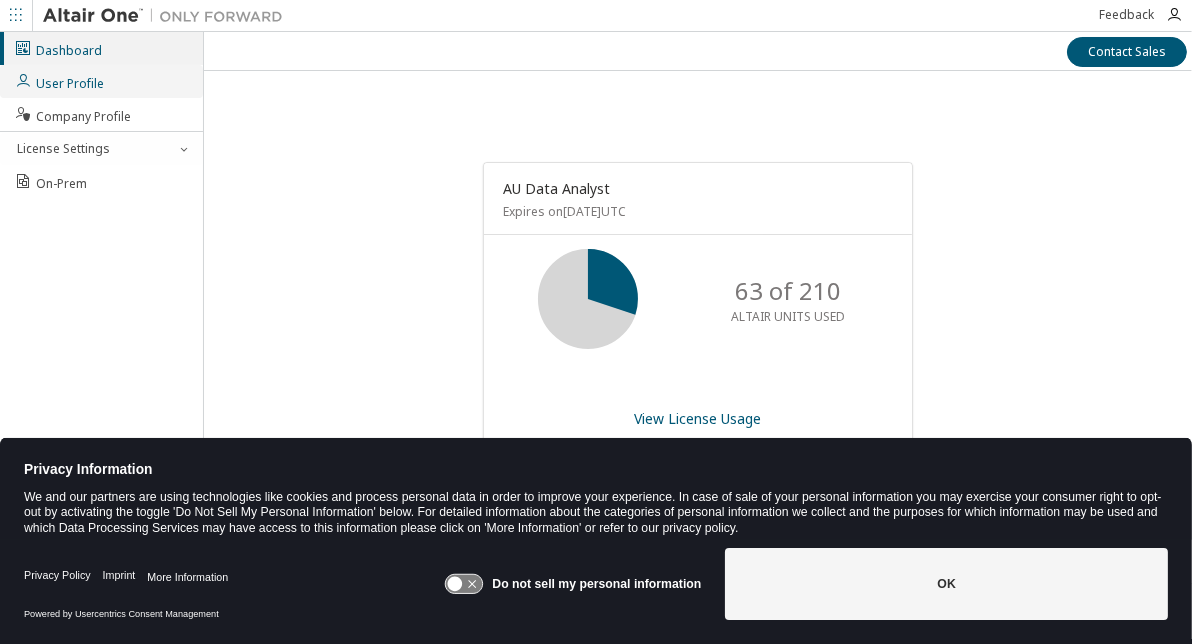 click on "User Profile" at bounding box center (59, 81) 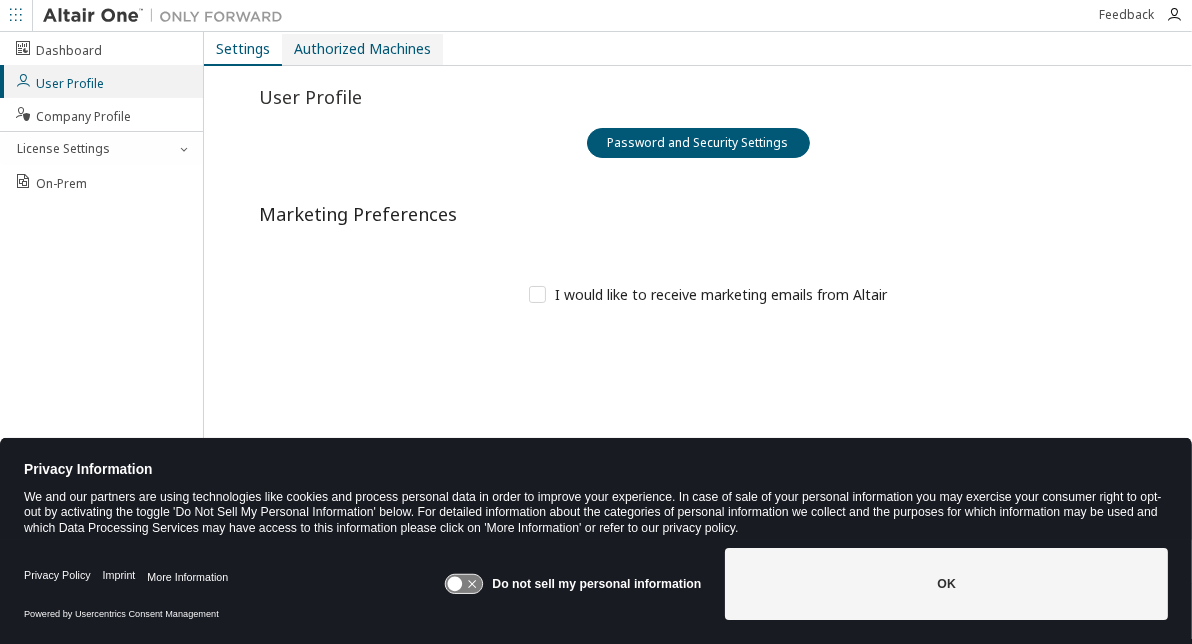 click on "Authorized Machines" at bounding box center (362, 49) 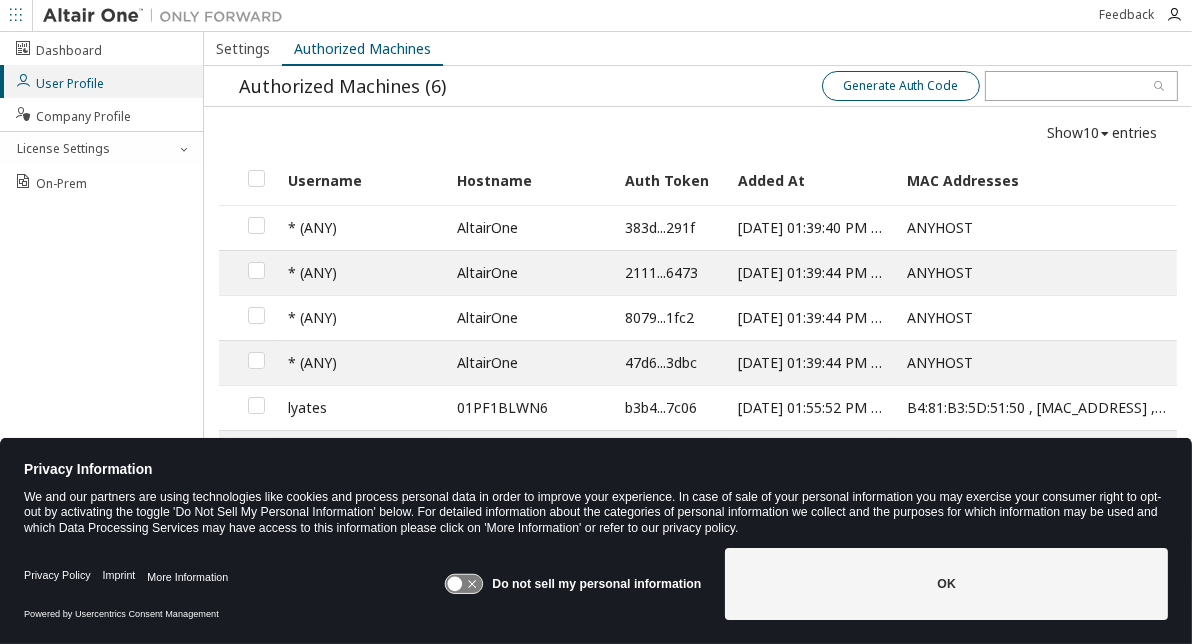 click on "Generate Auth Code" at bounding box center (901, 86) 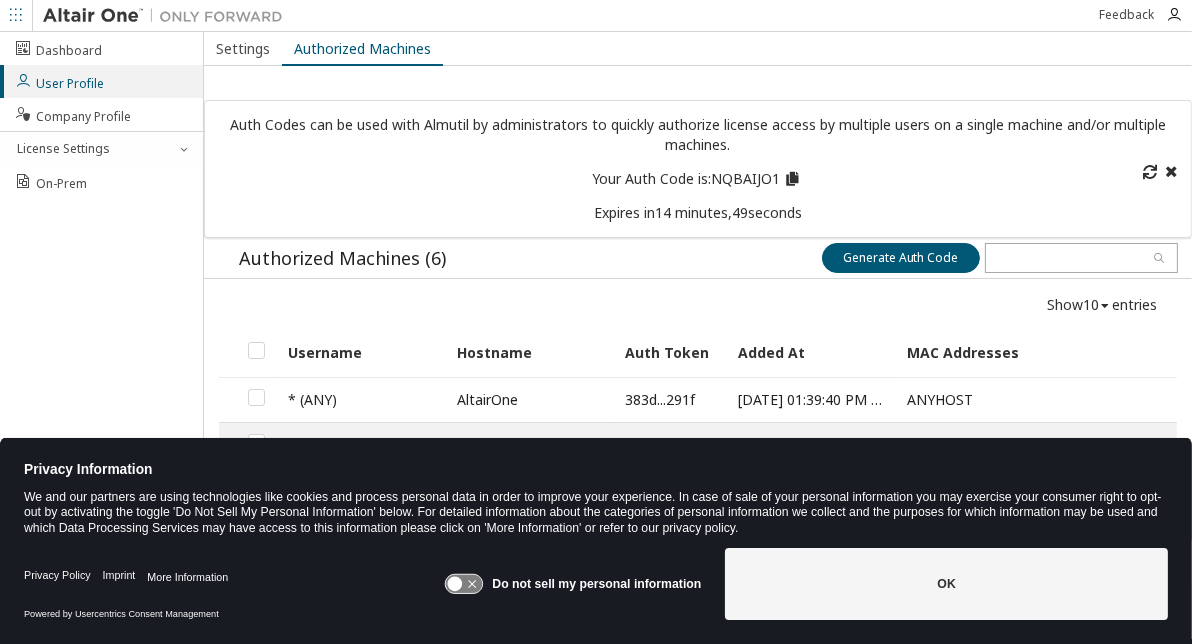 click at bounding box center (792, 176) 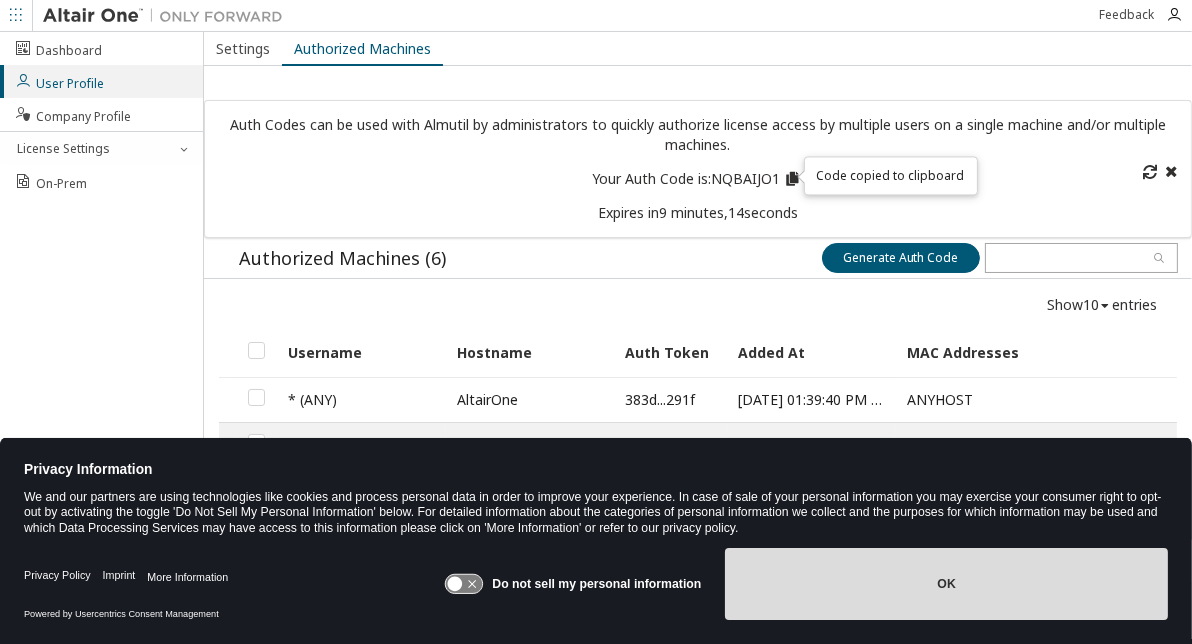 click on "OK" at bounding box center [946, 584] 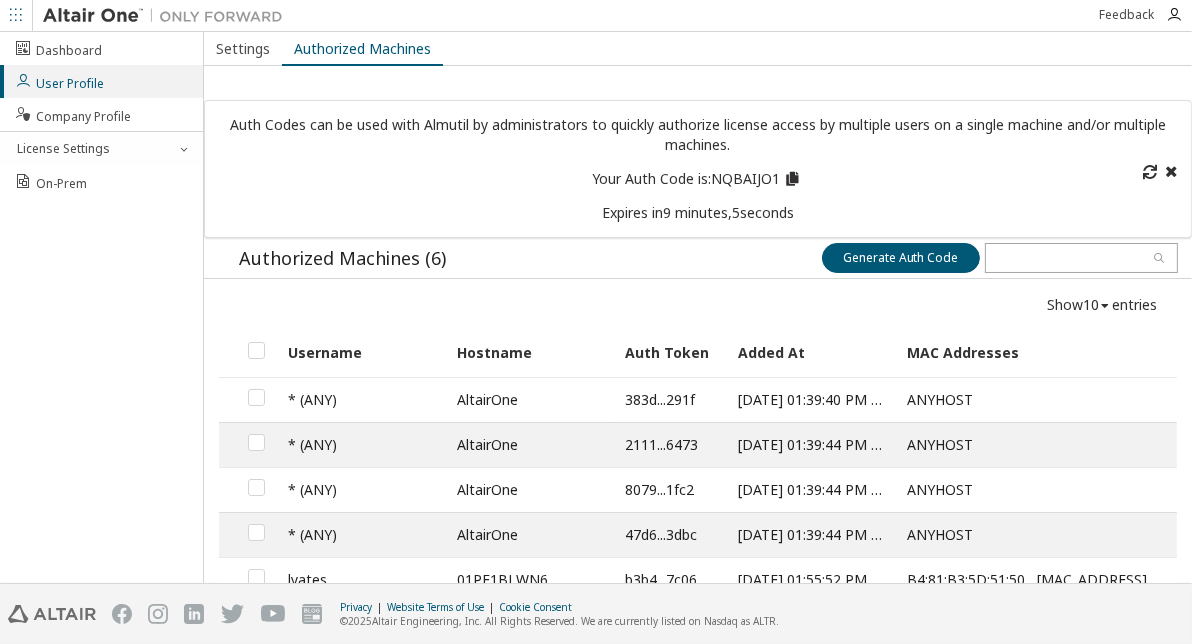 click at bounding box center (16, 15) 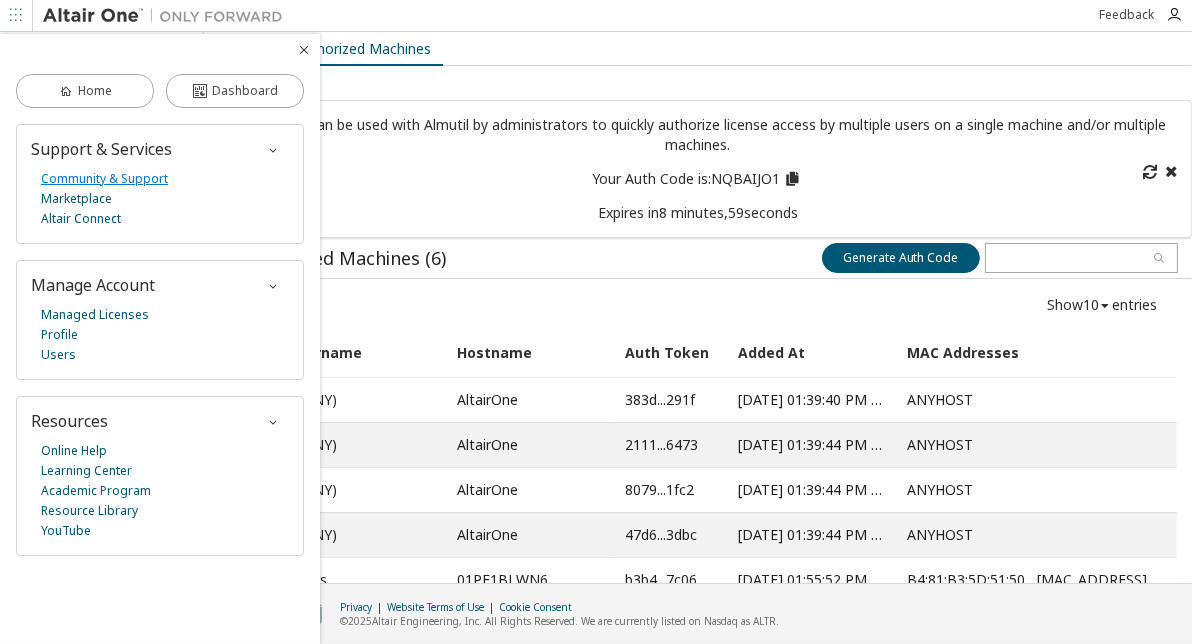 click on "Community & Support" at bounding box center [104, 179] 